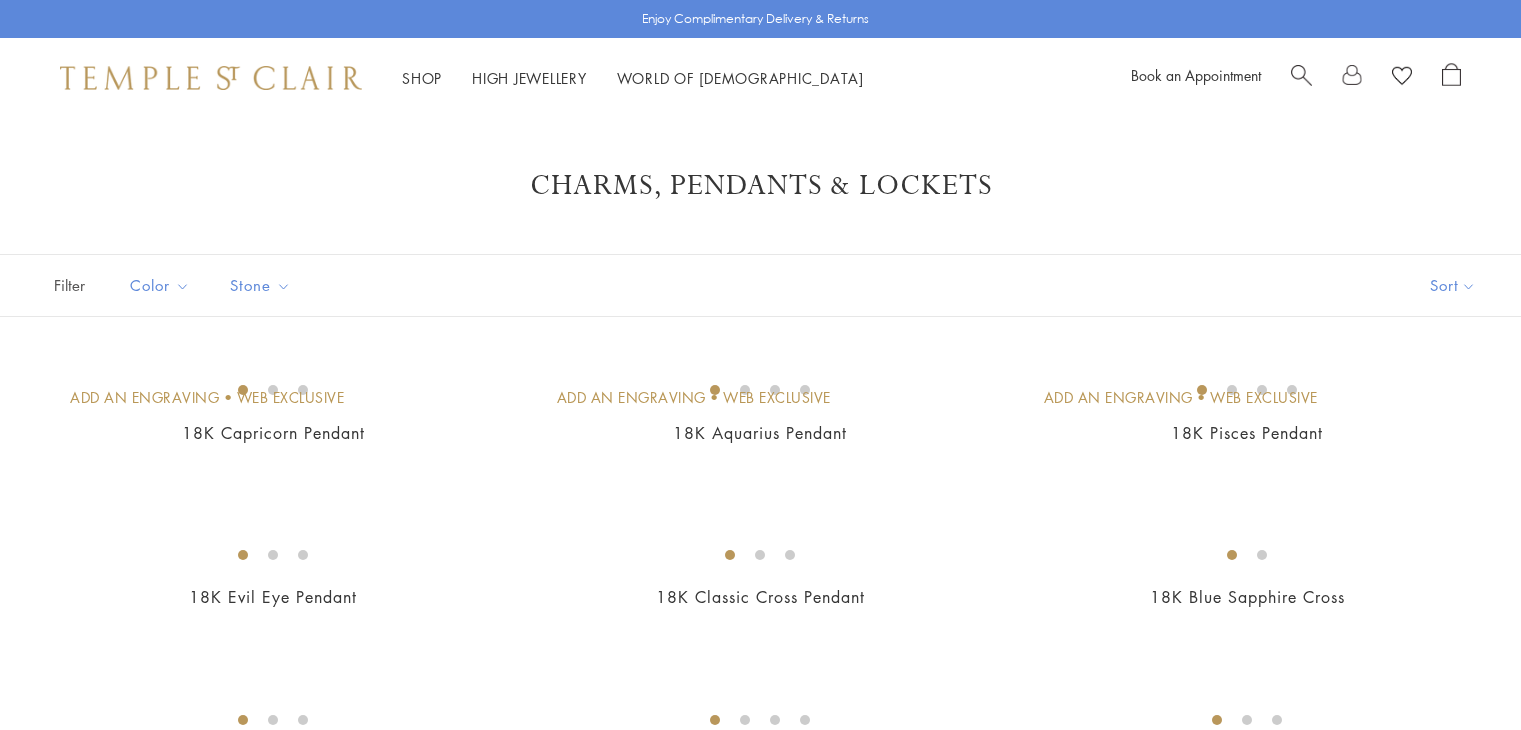 scroll, scrollTop: 0, scrollLeft: 0, axis: both 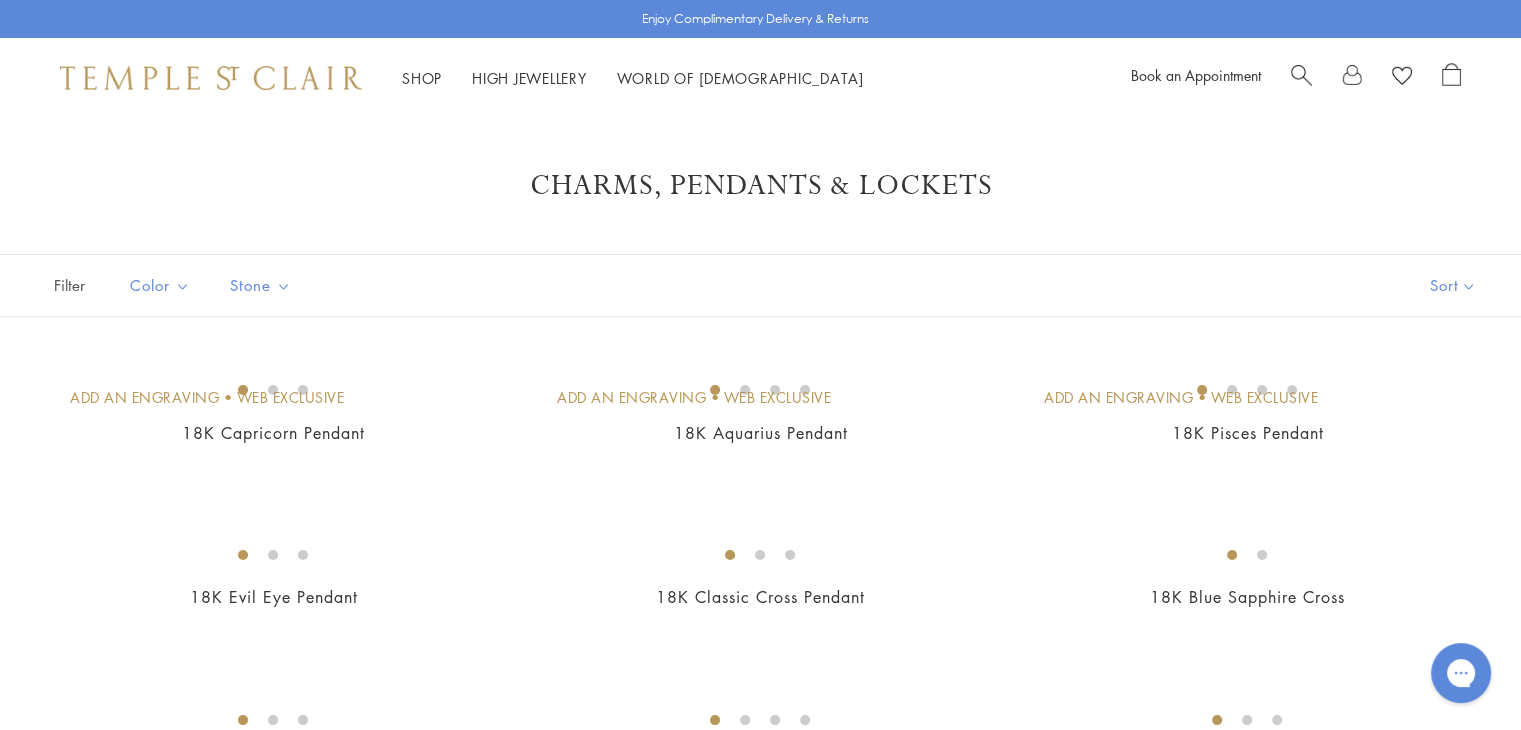 click on "Enjoy Complimentary Delivery & Returns" at bounding box center (760, 19) 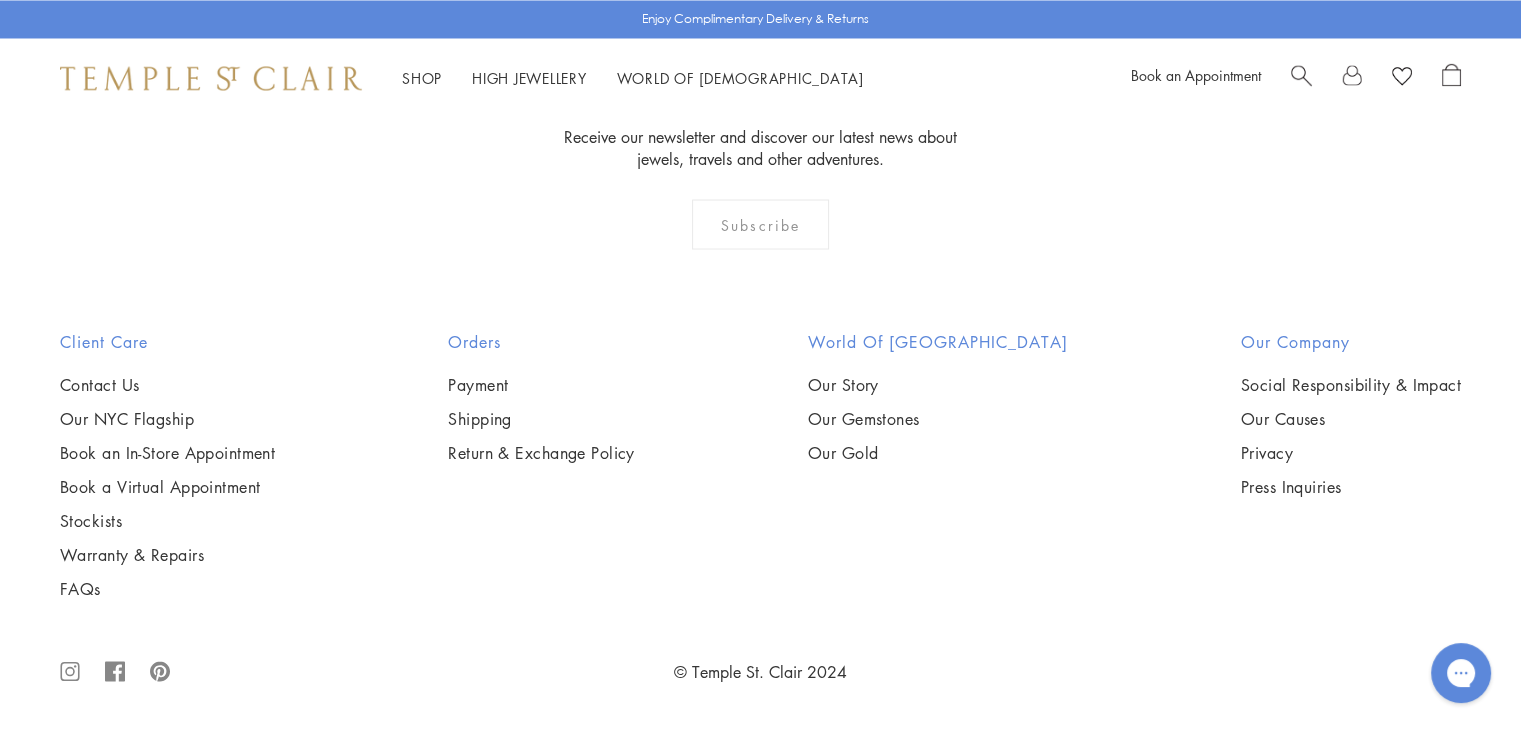 scroll, scrollTop: 10963, scrollLeft: 0, axis: vertical 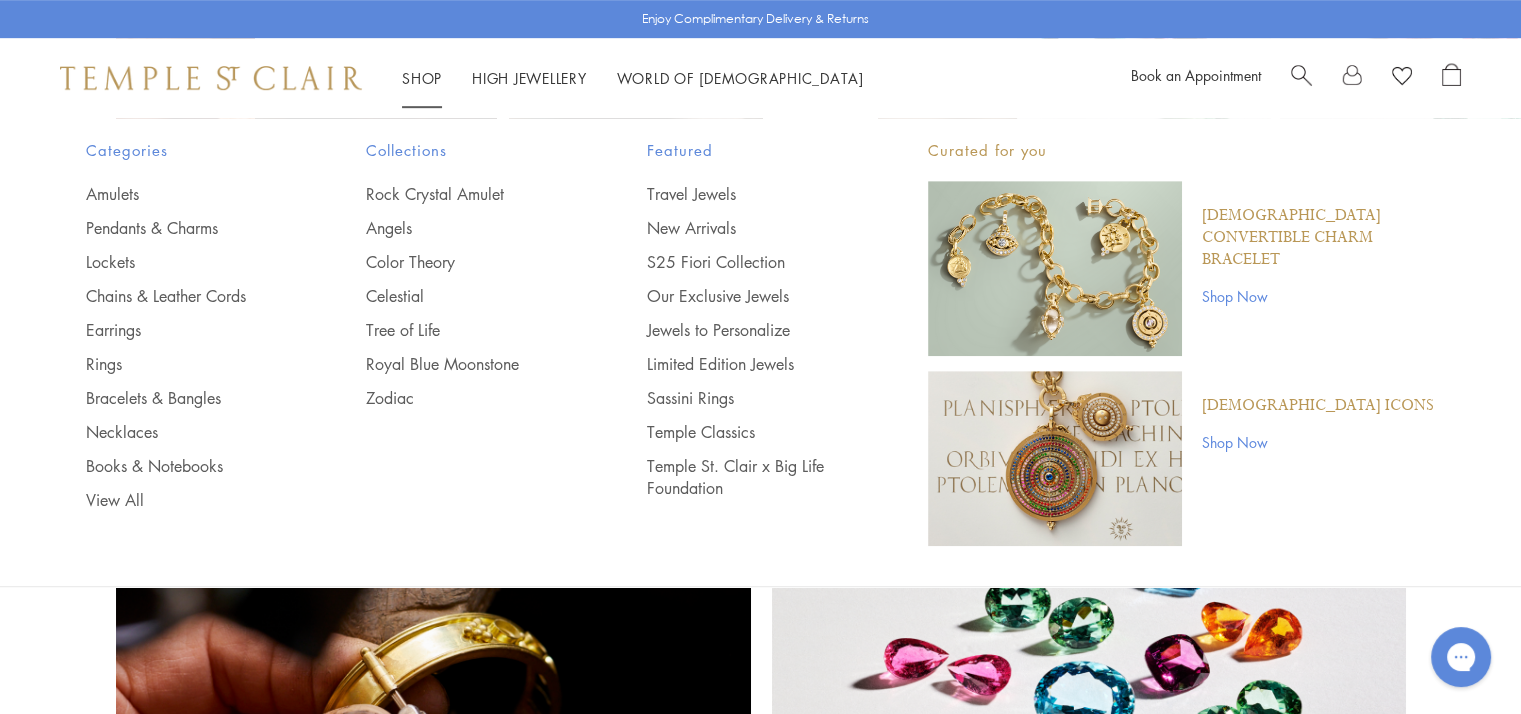 click on "Shop Shop" at bounding box center [422, 78] 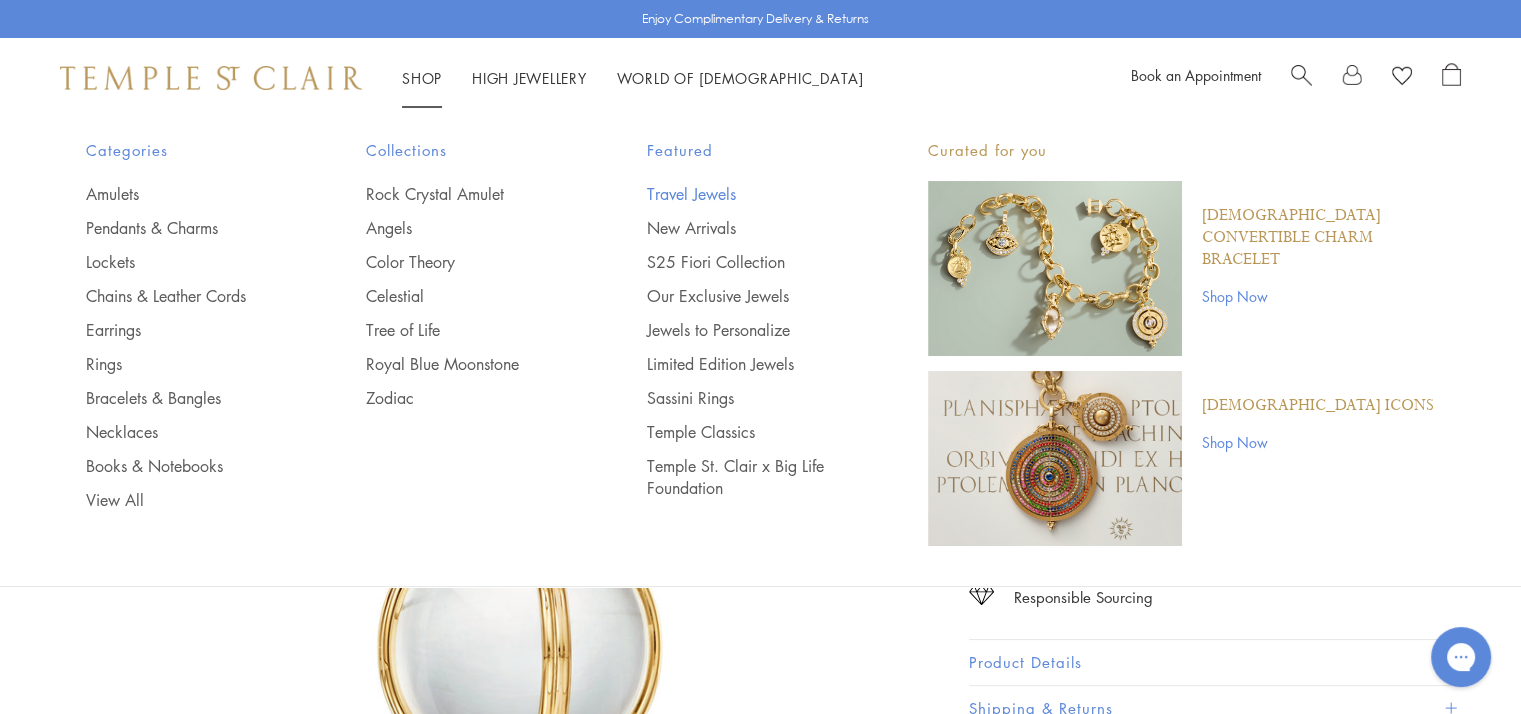 click on "Travel Jewels" at bounding box center [747, 194] 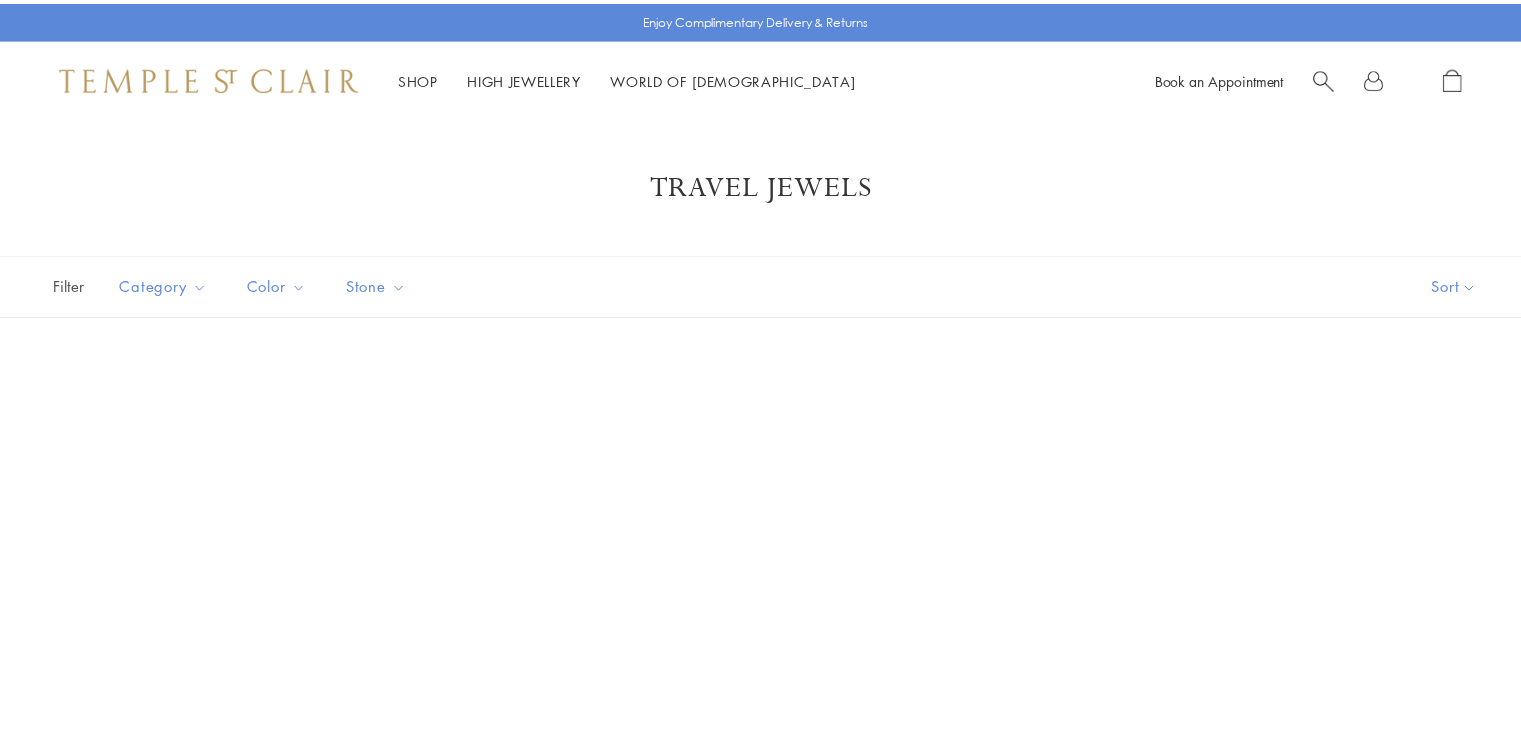 scroll, scrollTop: 0, scrollLeft: 0, axis: both 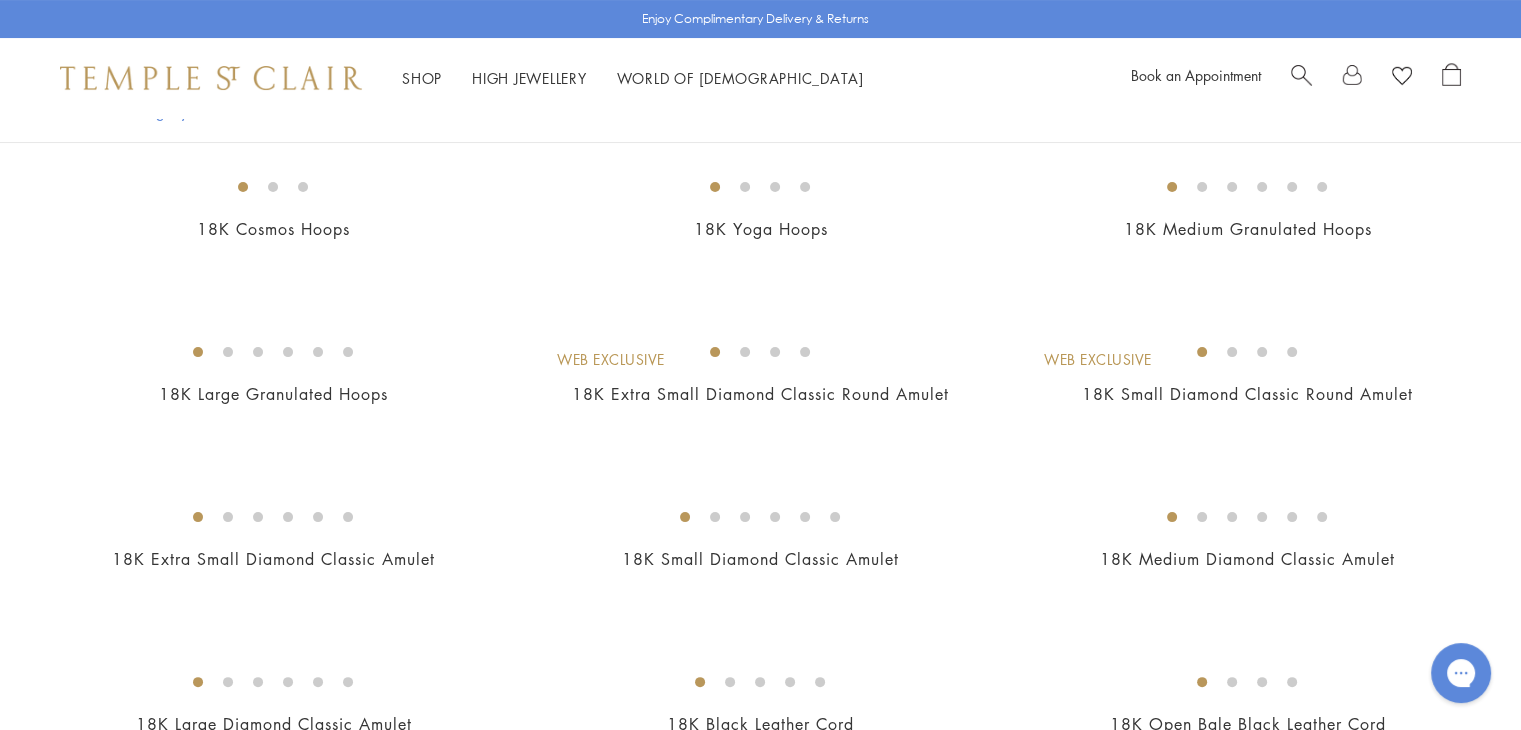 click at bounding box center [0, 0] 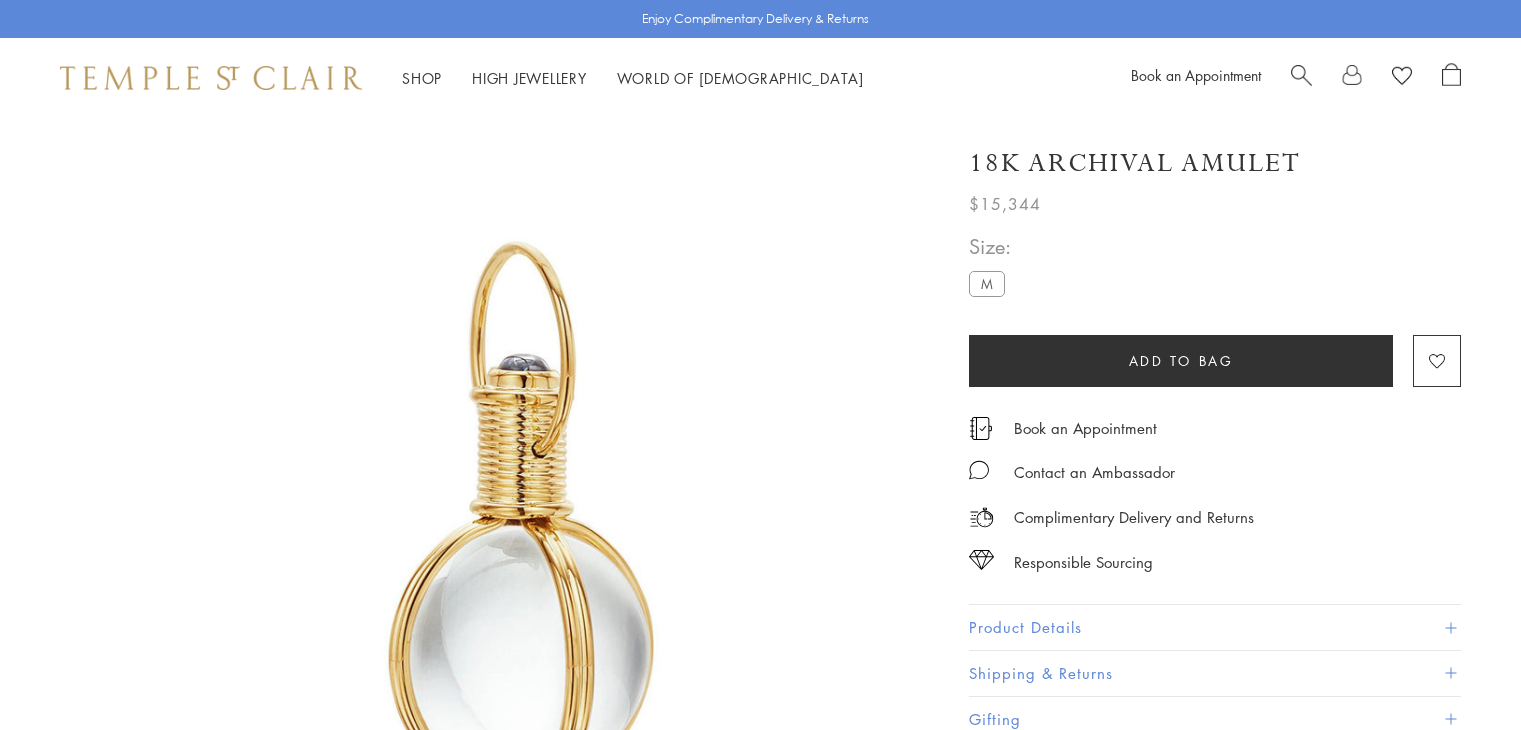scroll, scrollTop: 0, scrollLeft: 0, axis: both 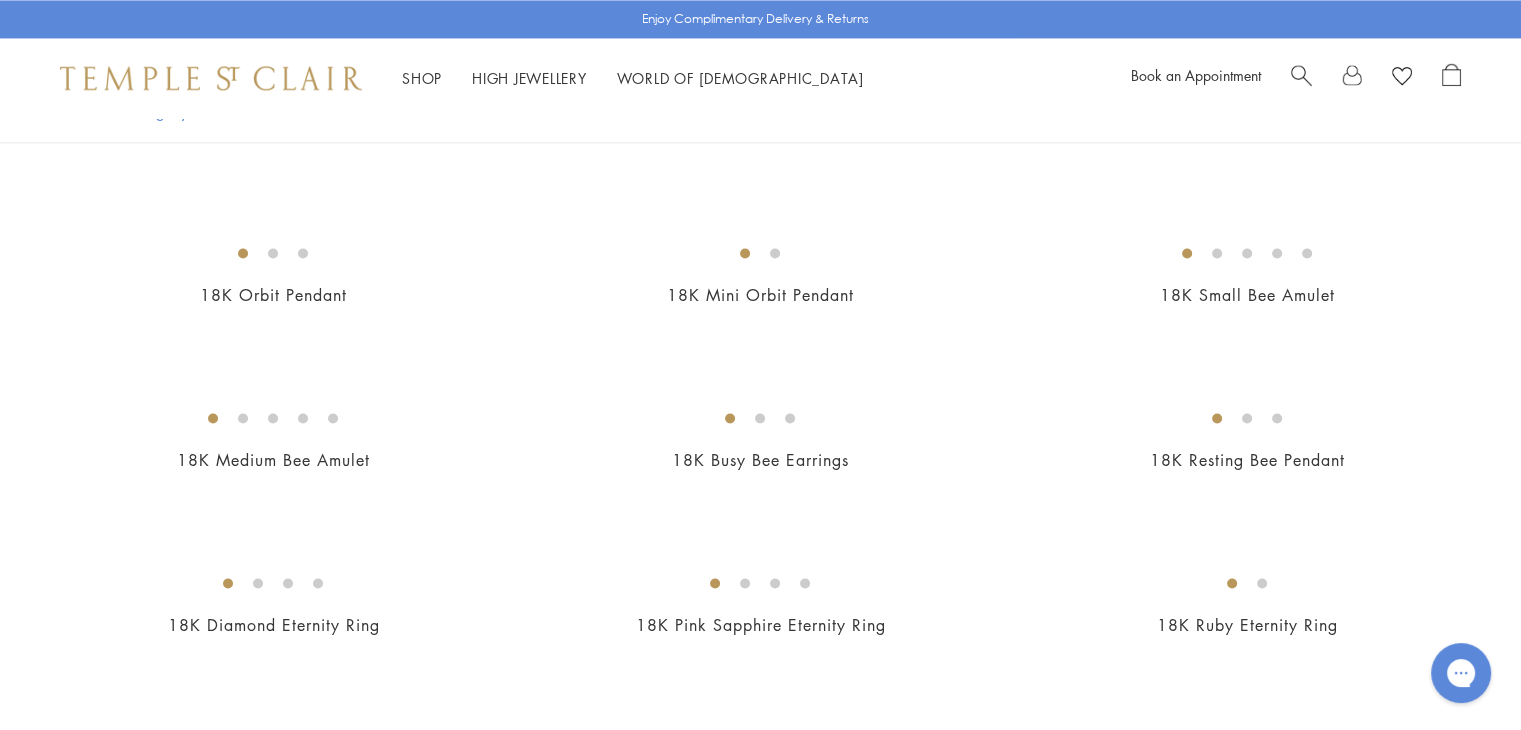 click at bounding box center [0, 0] 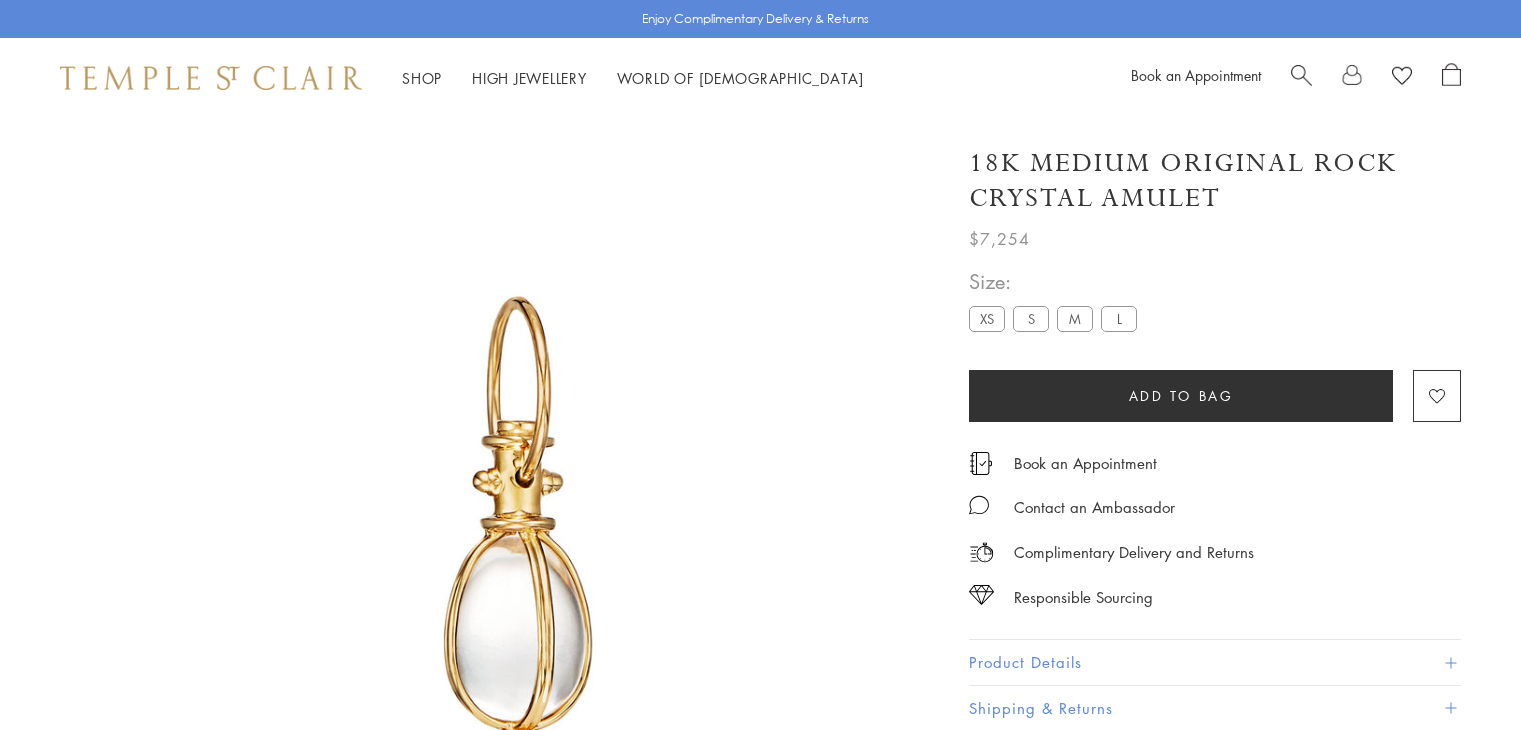 scroll, scrollTop: 0, scrollLeft: 0, axis: both 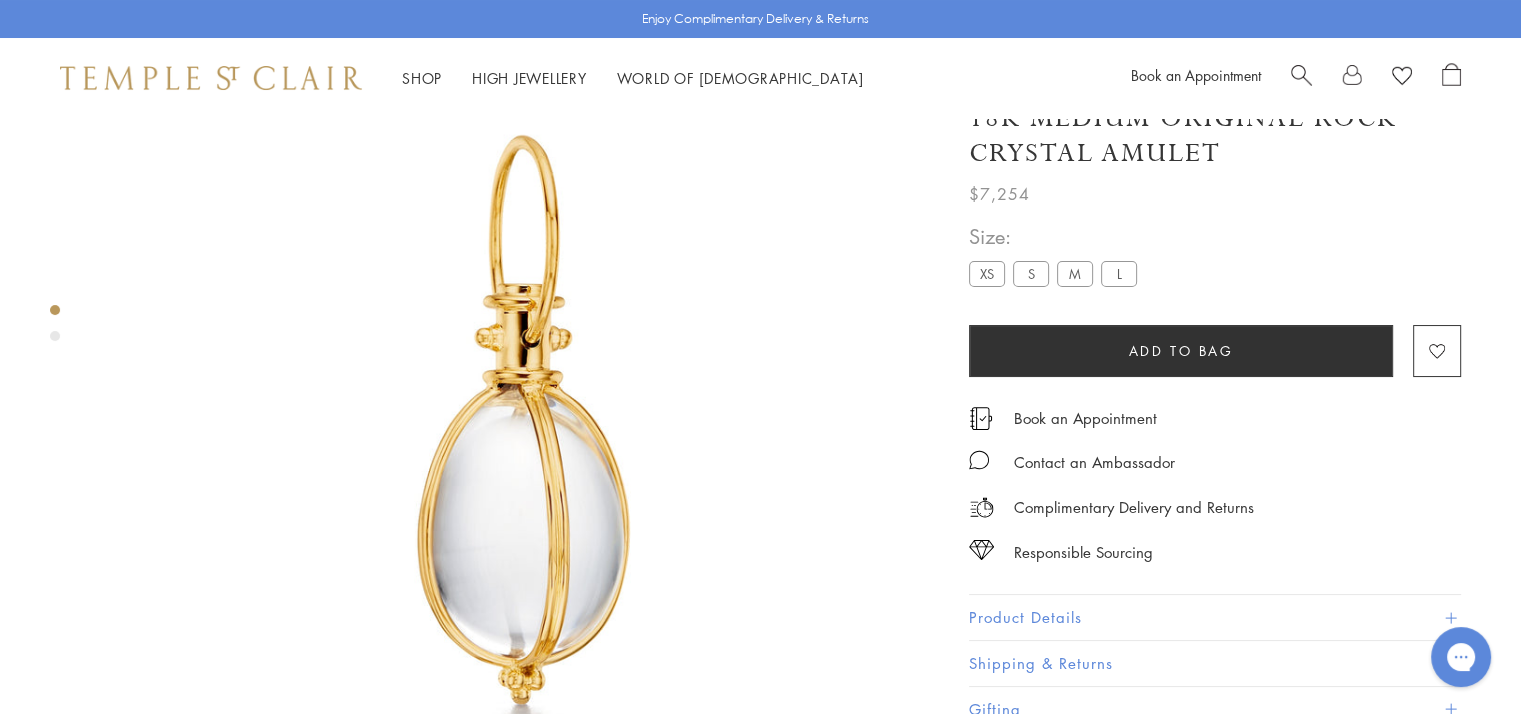 click on "L" at bounding box center (1119, 273) 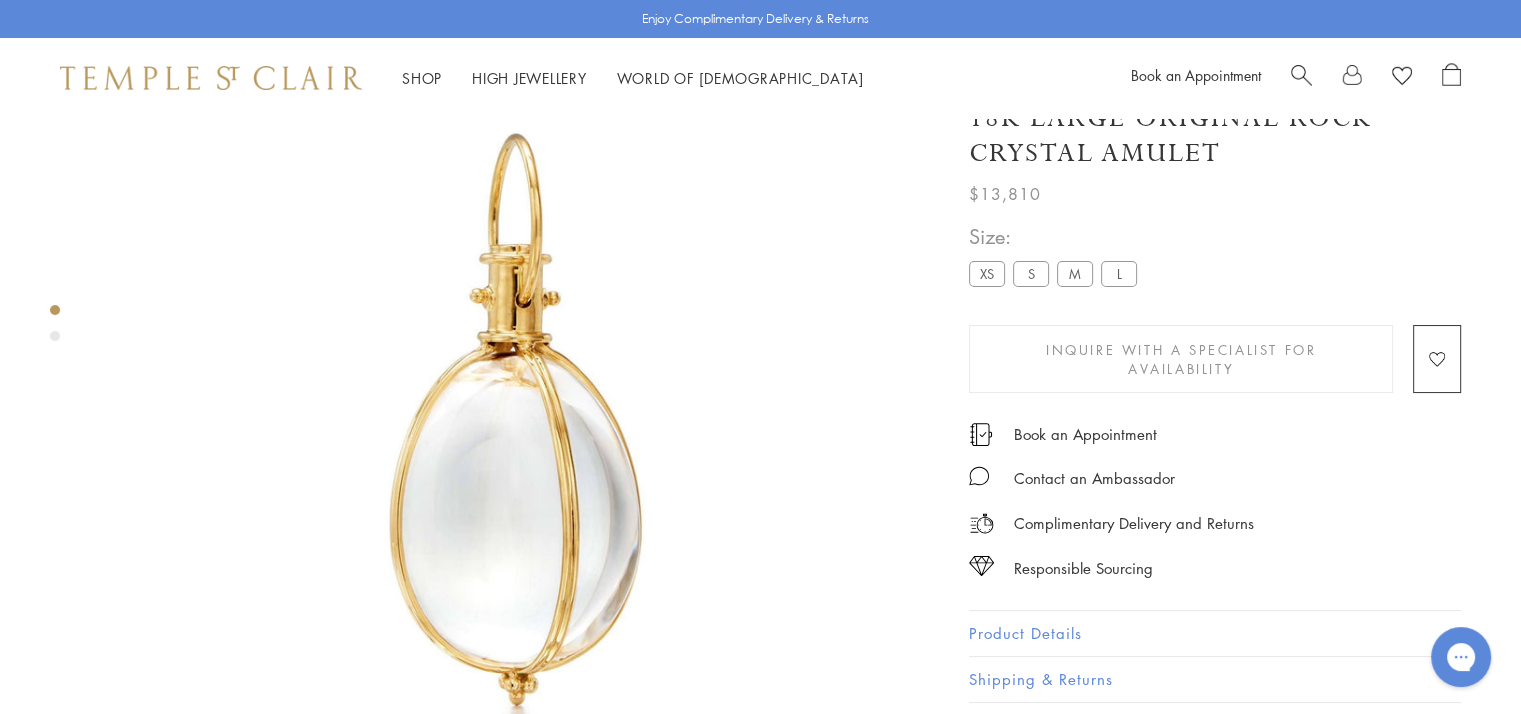 click on "M" at bounding box center [1075, 273] 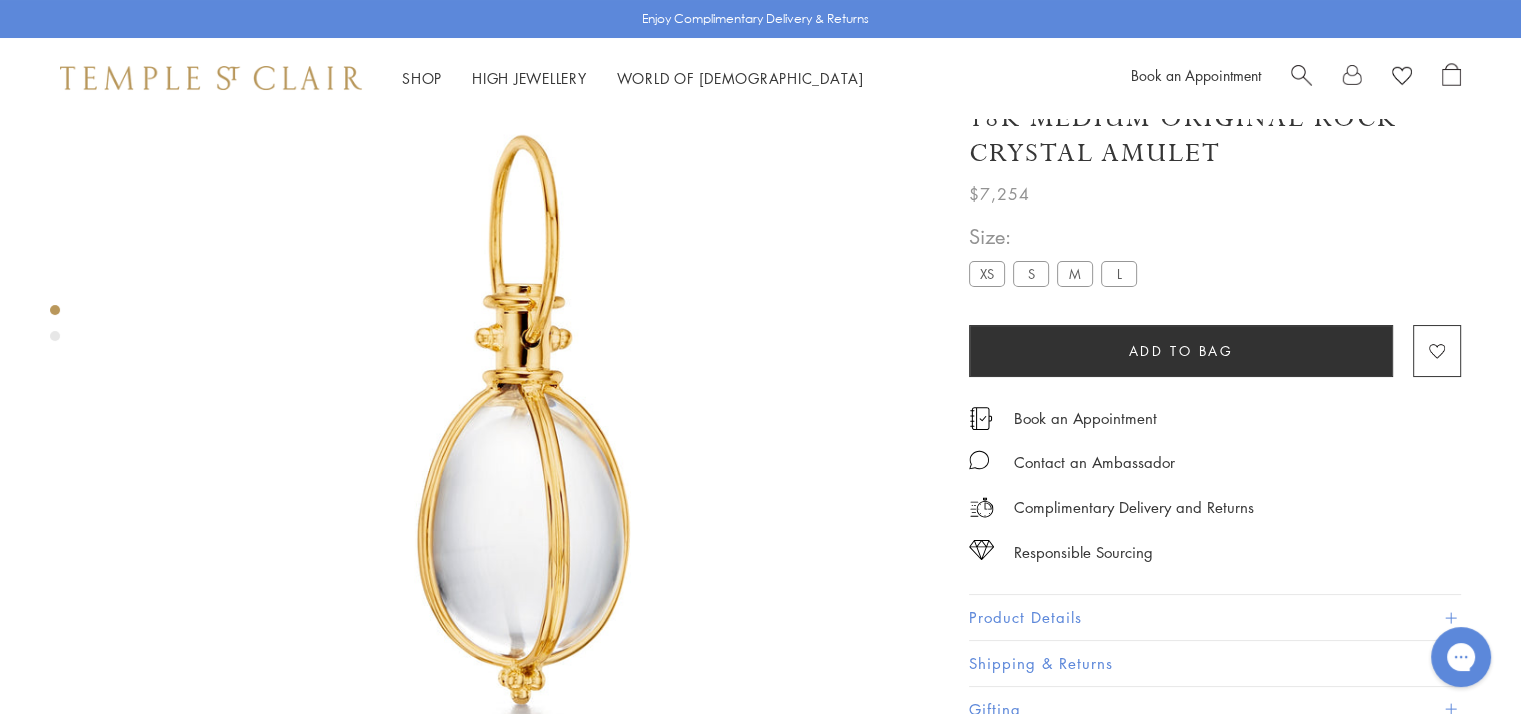 click on "Product Details" at bounding box center [1215, 617] 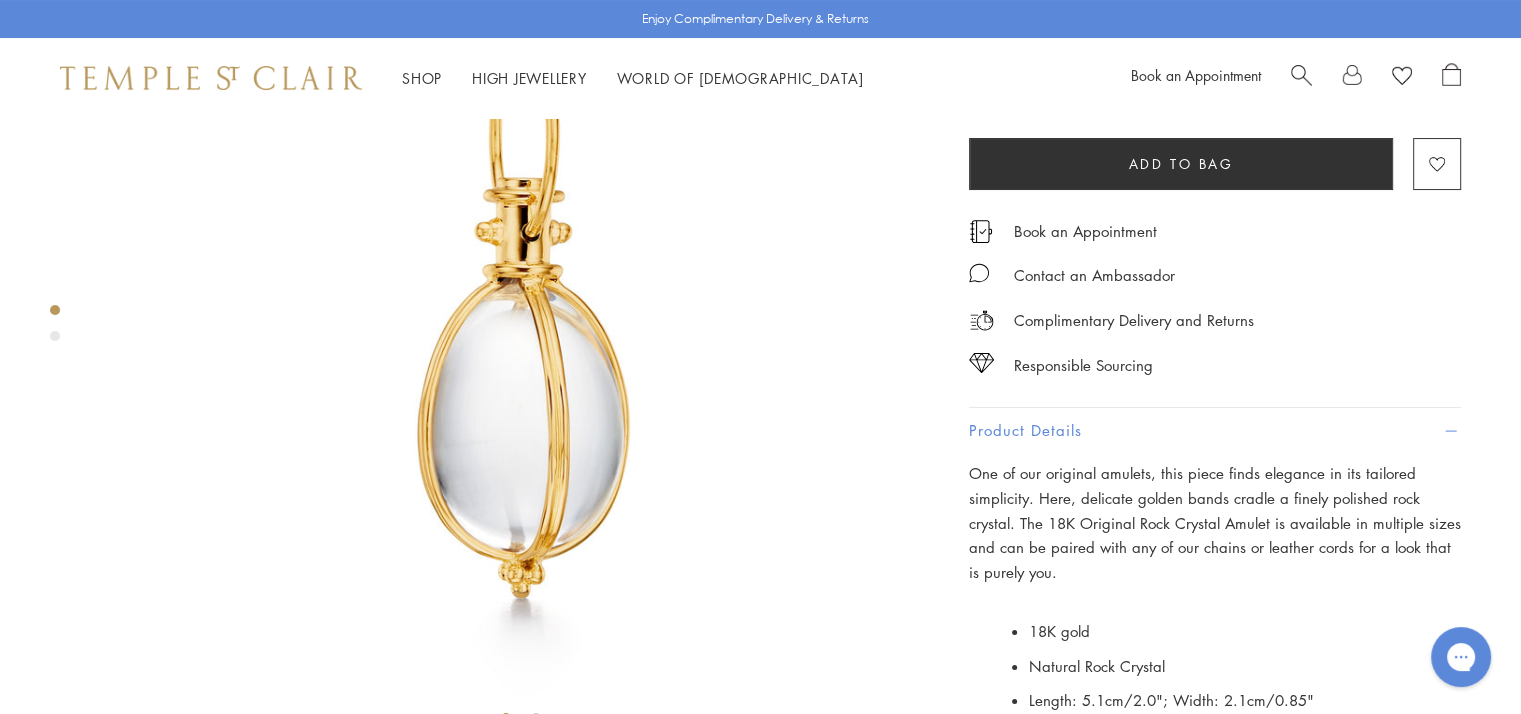 scroll, scrollTop: 318, scrollLeft: 0, axis: vertical 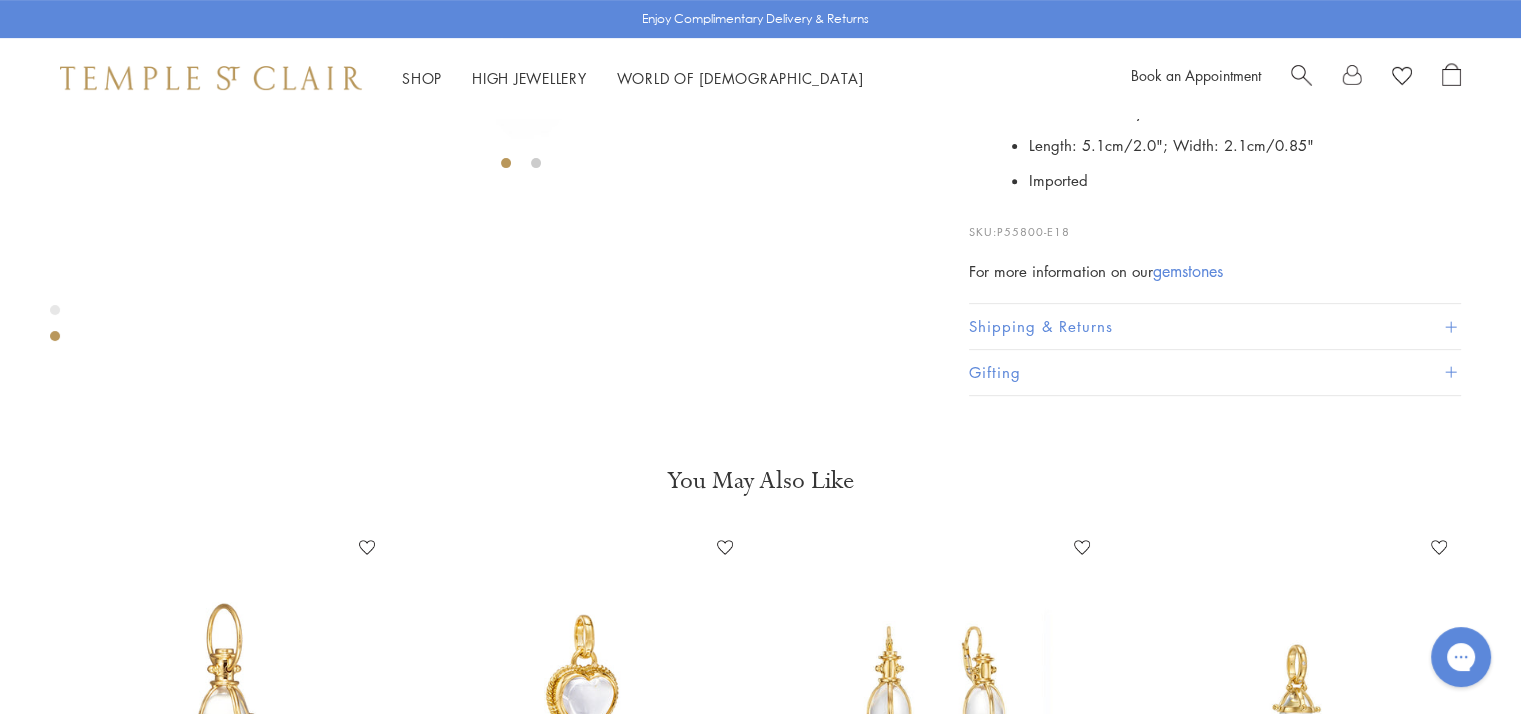 click on "L" at bounding box center (1119, -469) 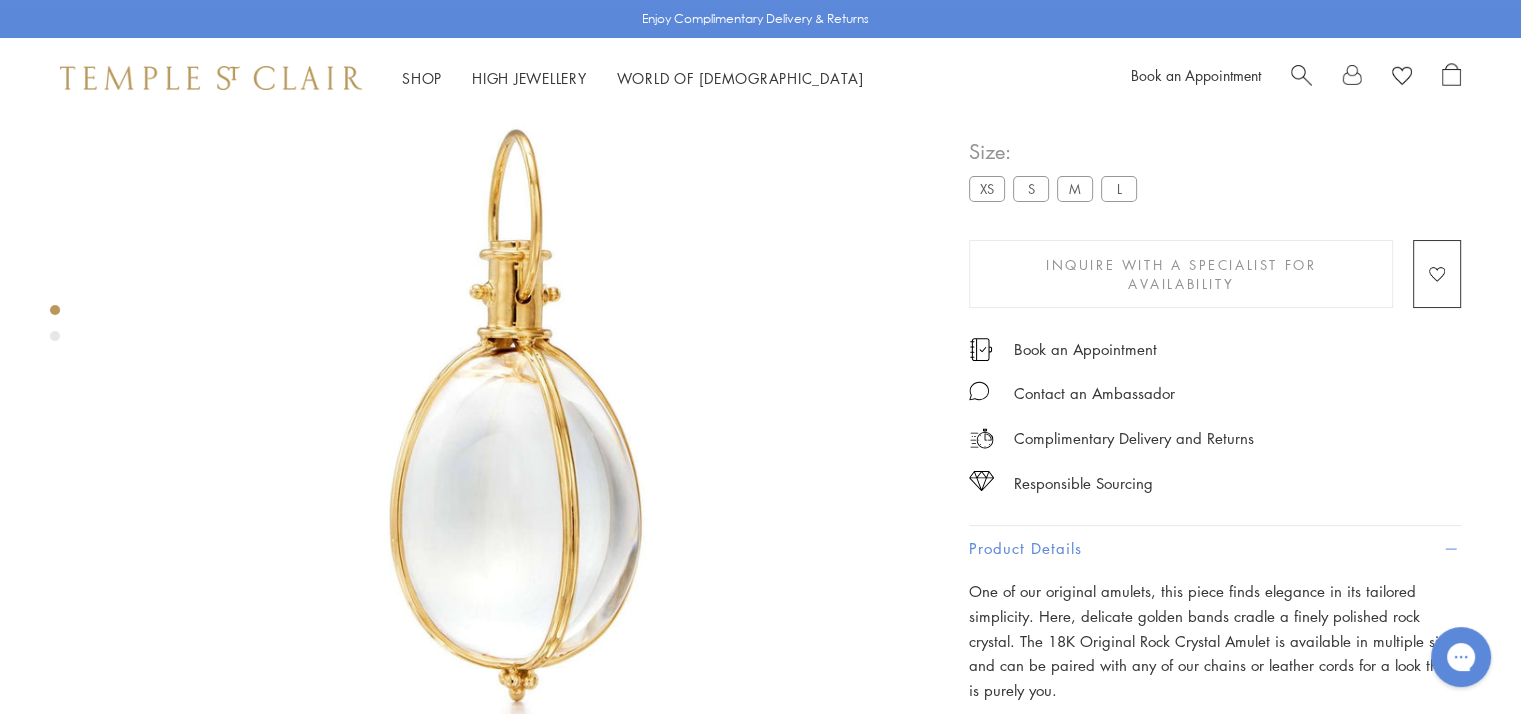 scroll, scrollTop: 118, scrollLeft: 0, axis: vertical 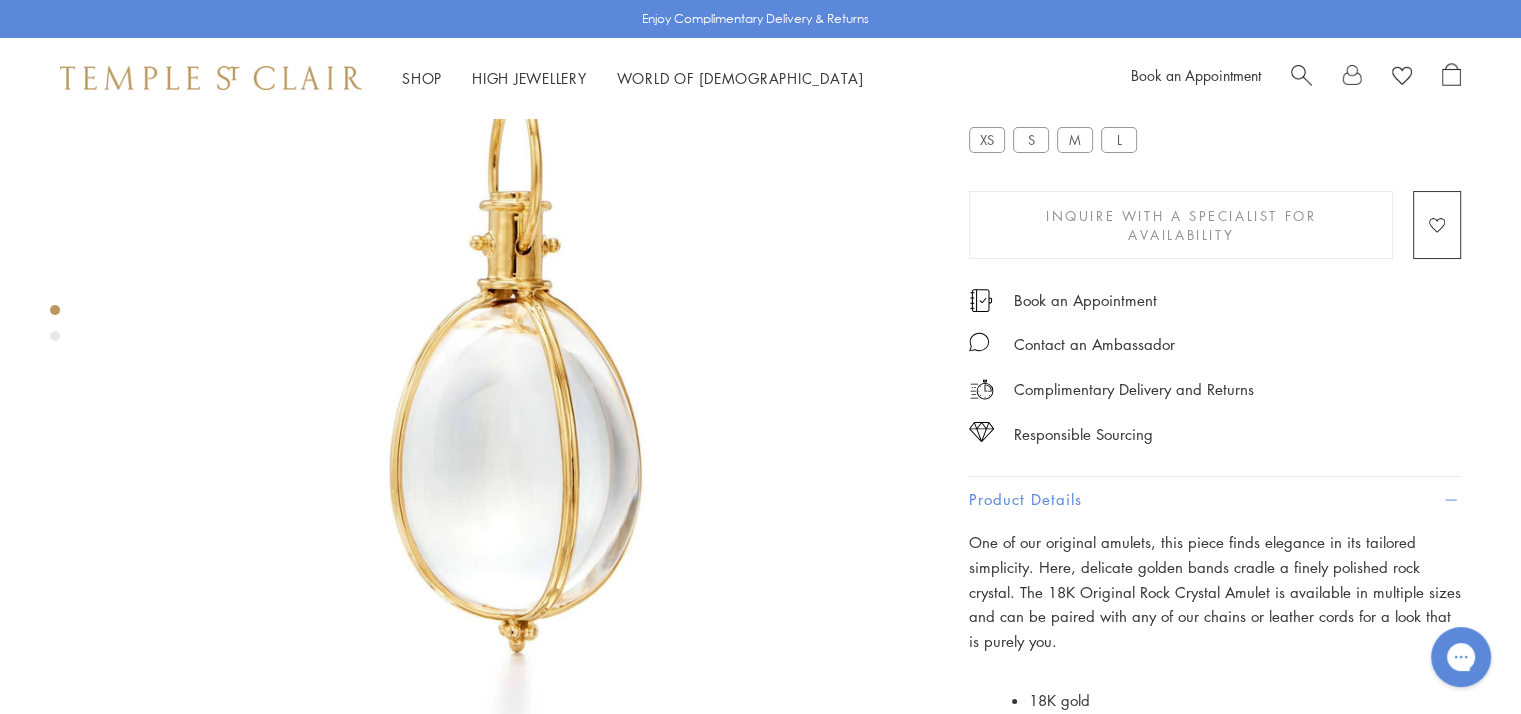 click on "M" at bounding box center [1075, 139] 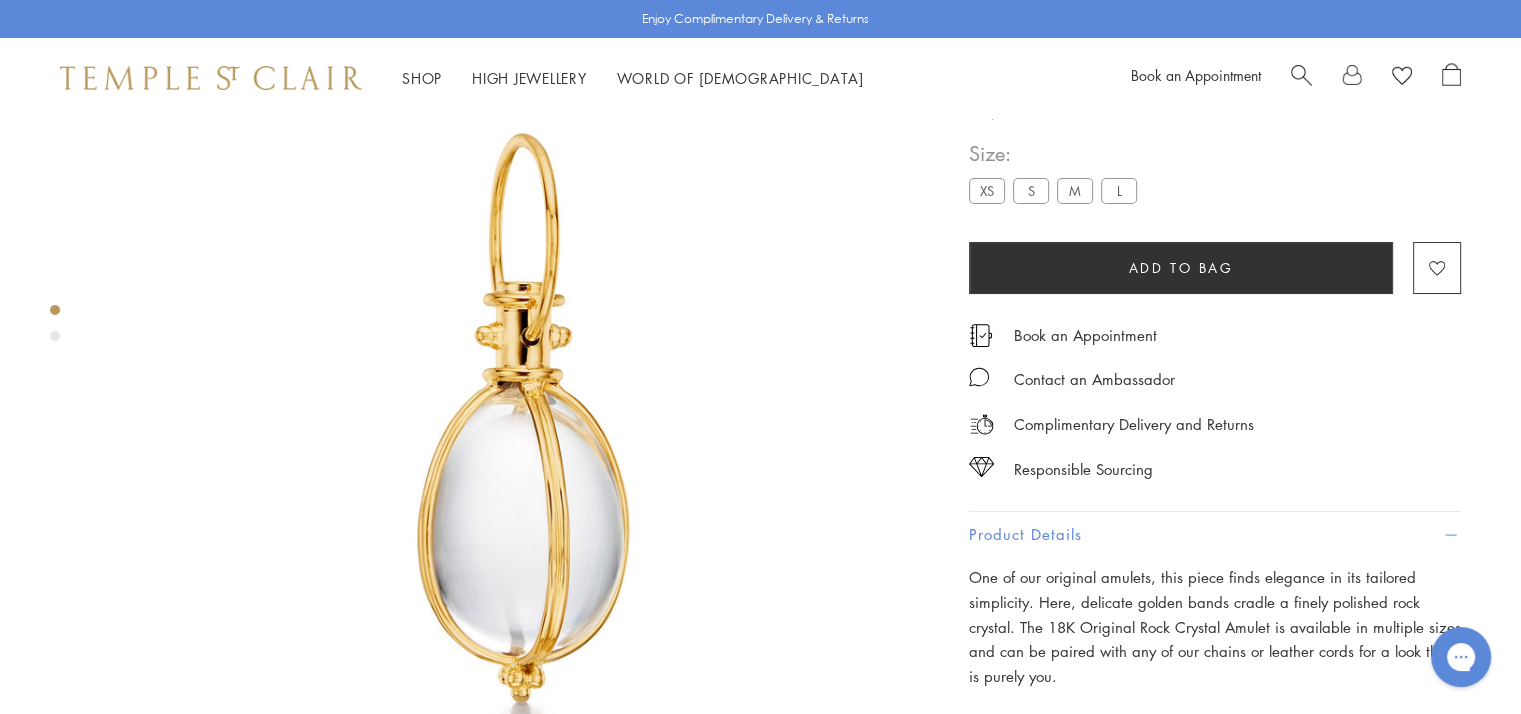 scroll, scrollTop: 118, scrollLeft: 0, axis: vertical 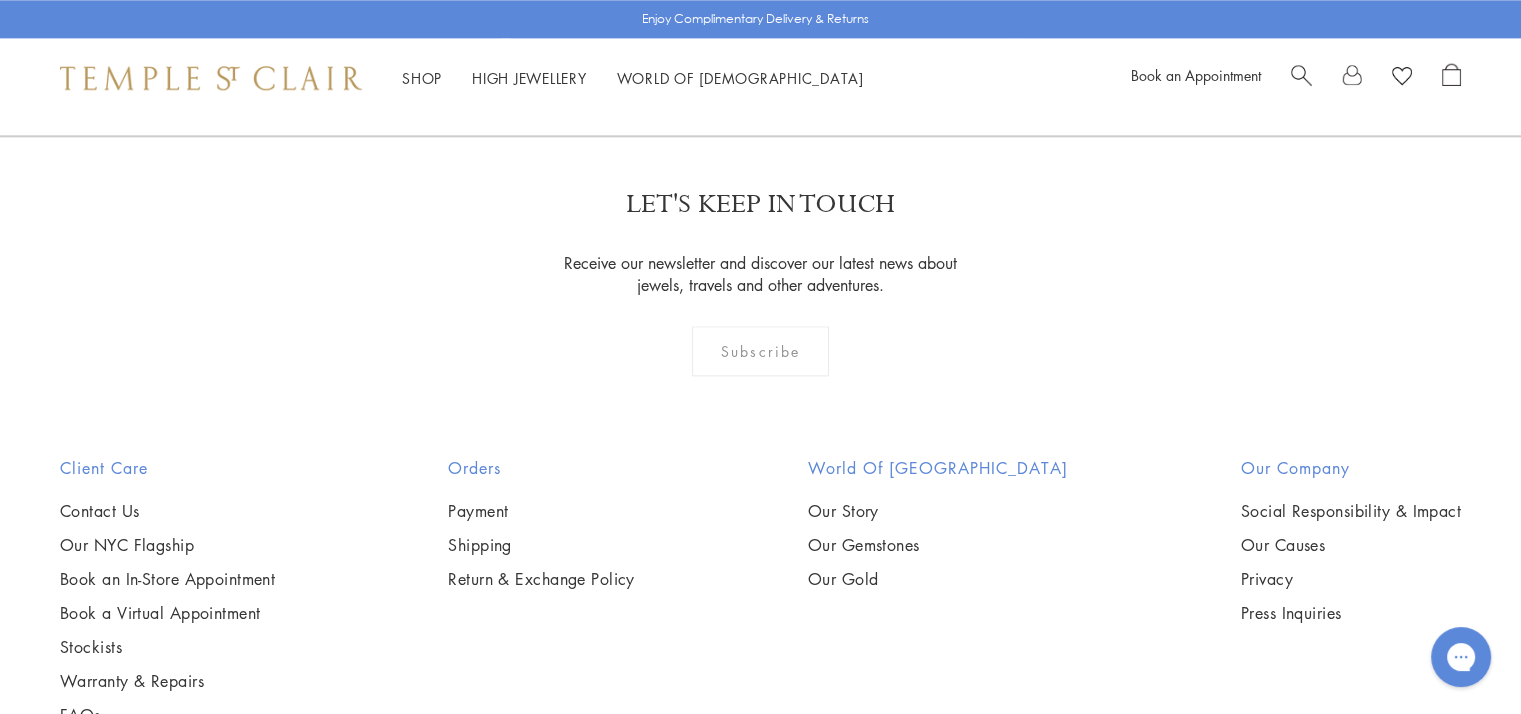 click at bounding box center (1088, -288) 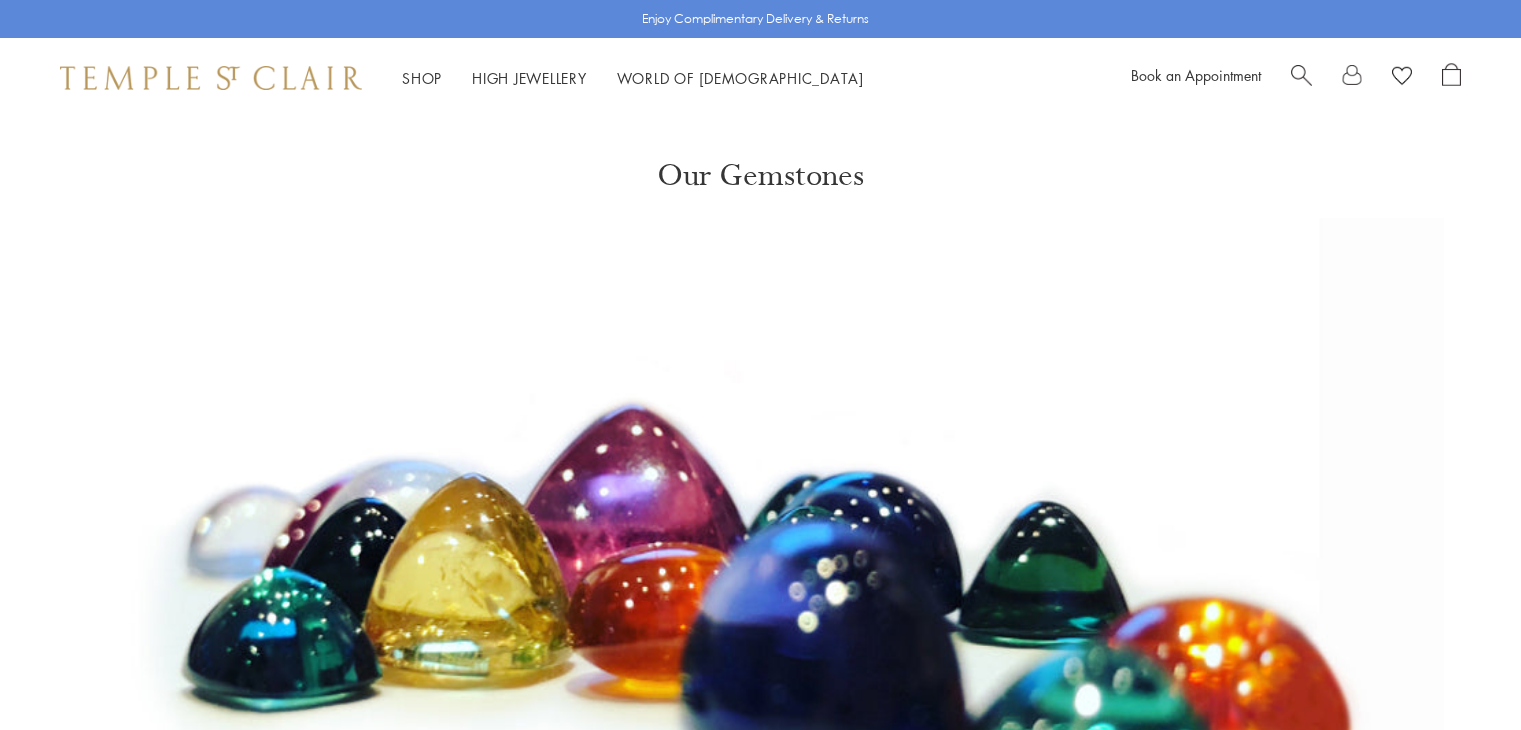 scroll, scrollTop: 0, scrollLeft: 0, axis: both 